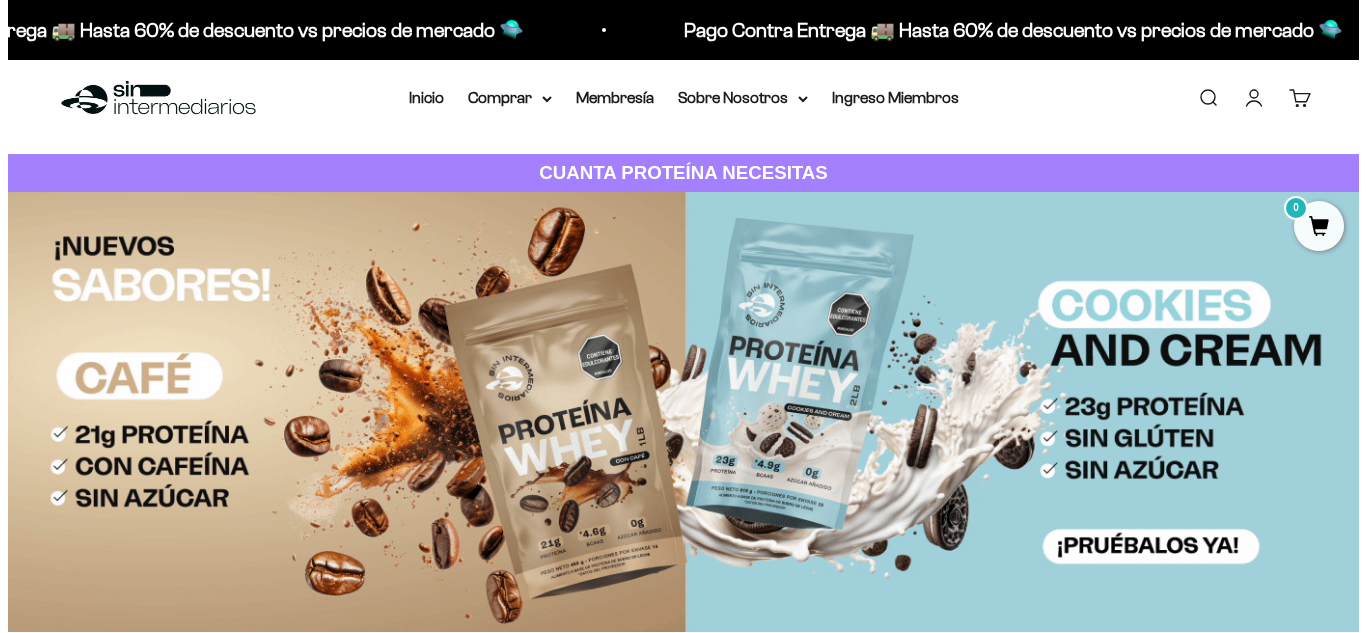 scroll, scrollTop: 0, scrollLeft: 0, axis: both 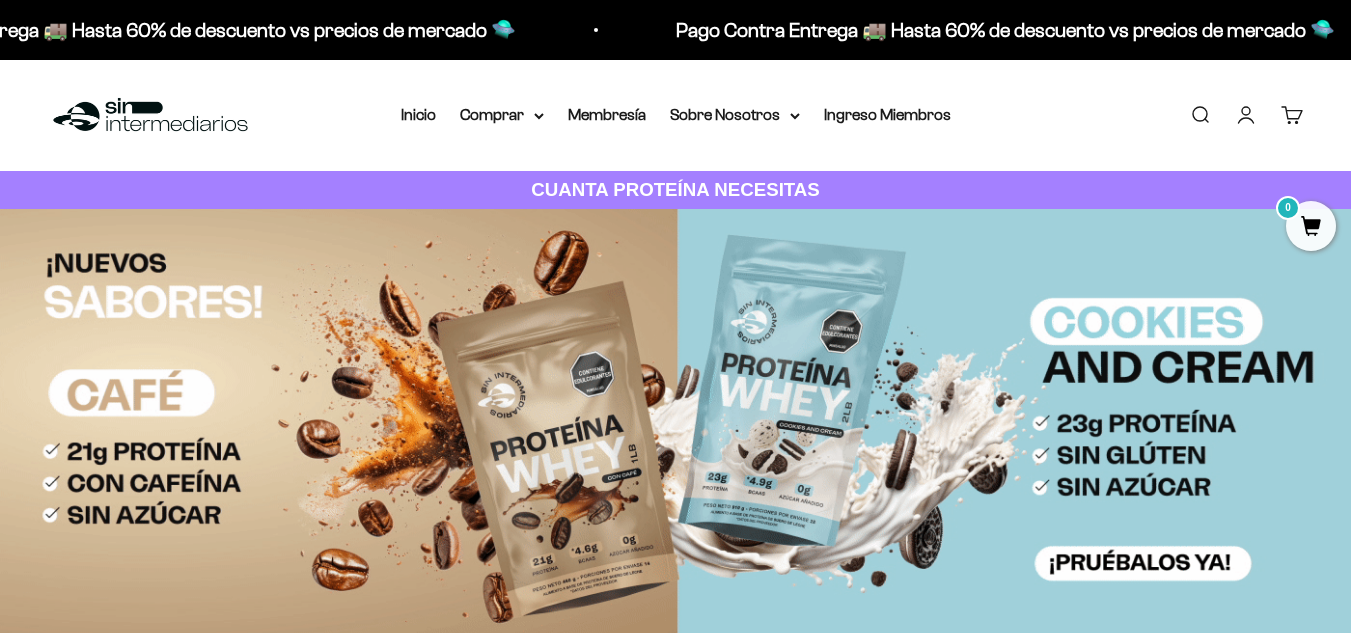 click on "Buscar" at bounding box center (1200, 115) 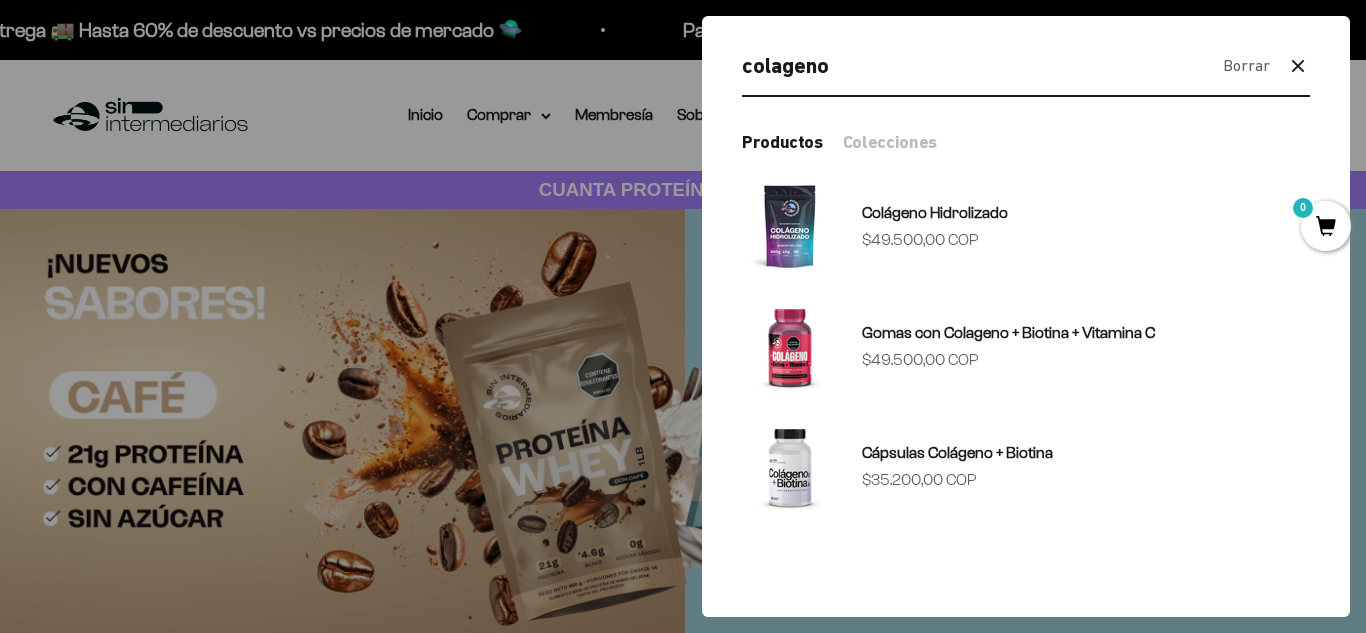 type on "colageno" 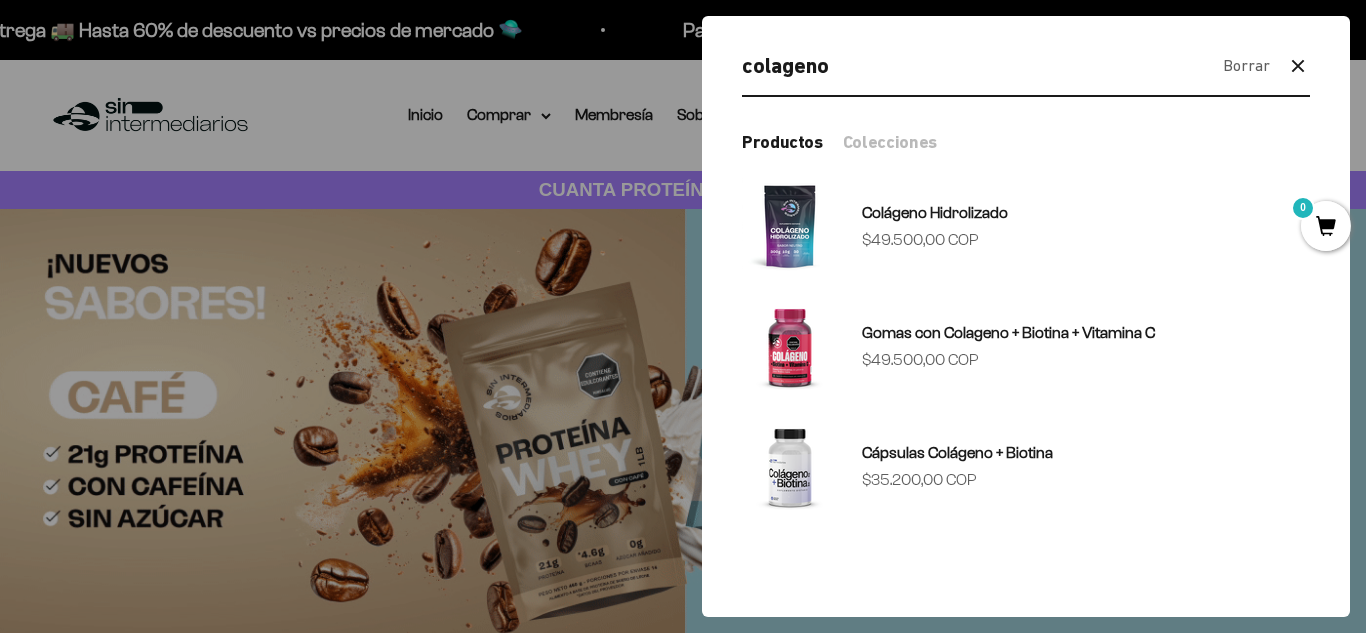 click on "Borrar" at bounding box center (1246, 66) 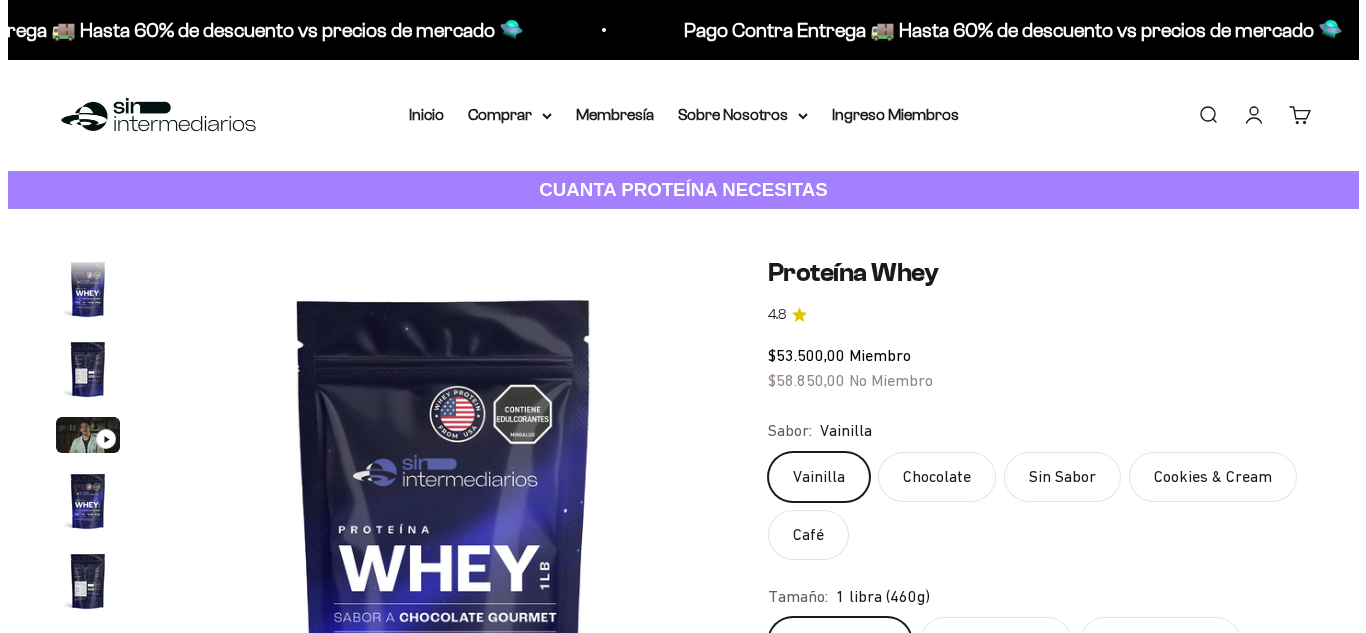 scroll, scrollTop: 0, scrollLeft: 0, axis: both 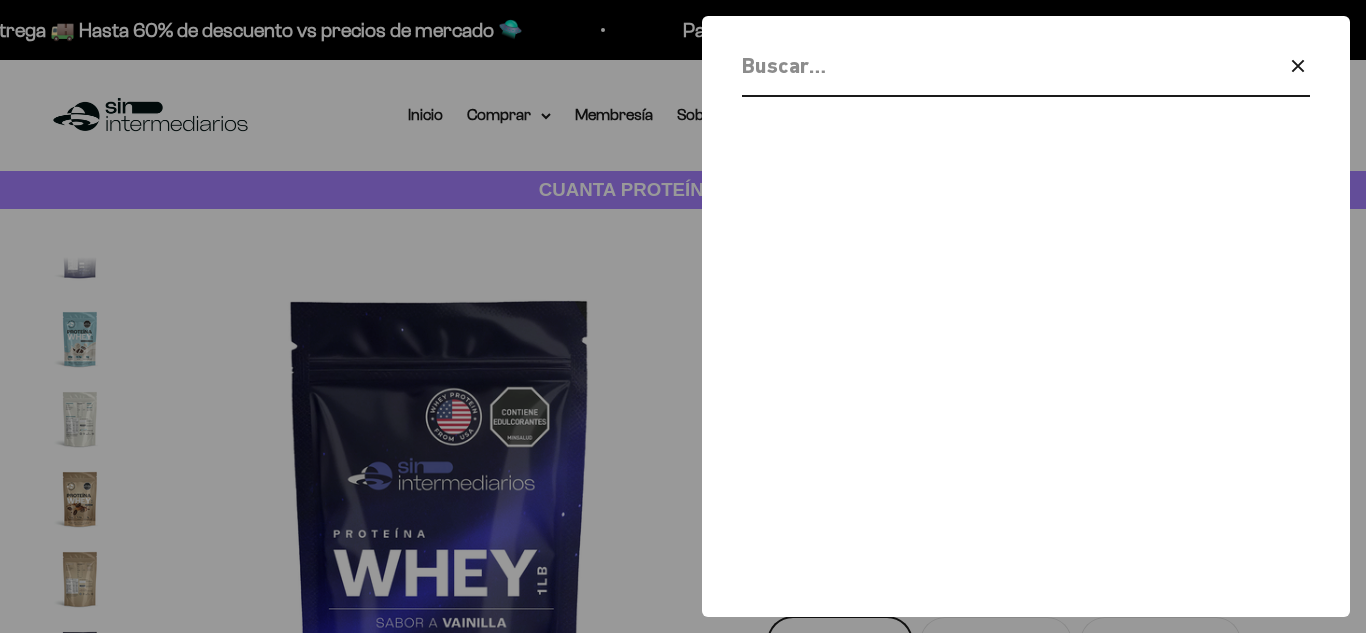 click at bounding box center [974, 65] 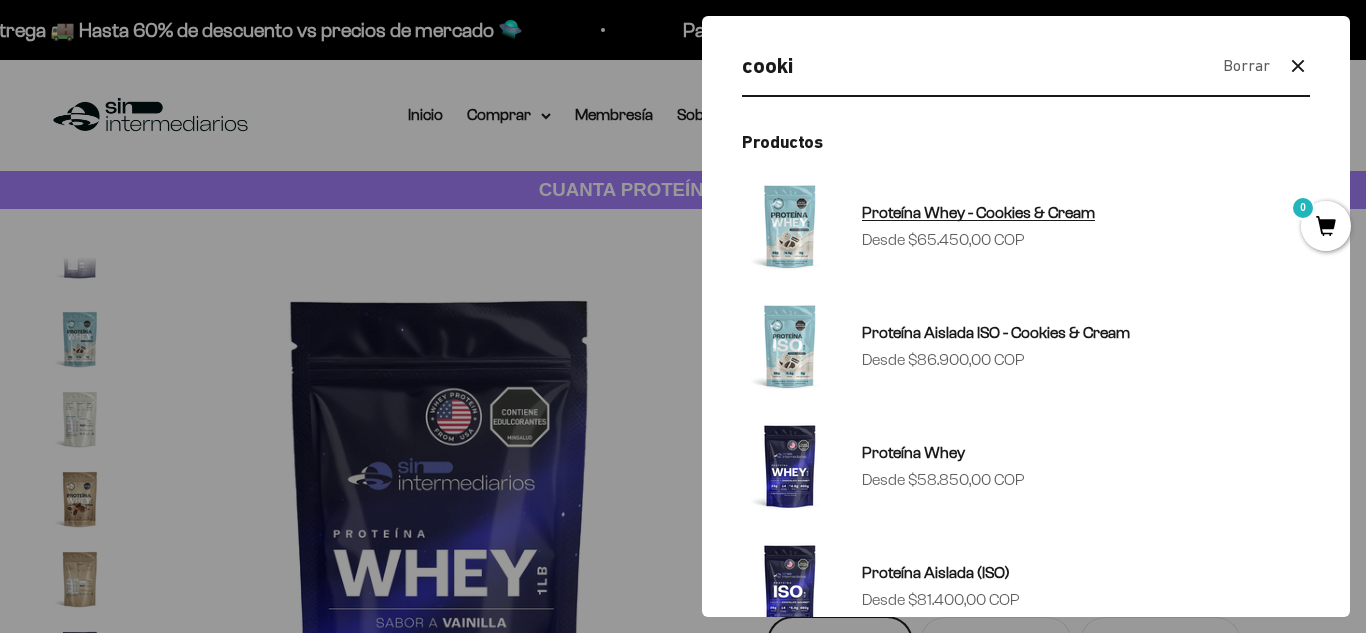 type on "cooki" 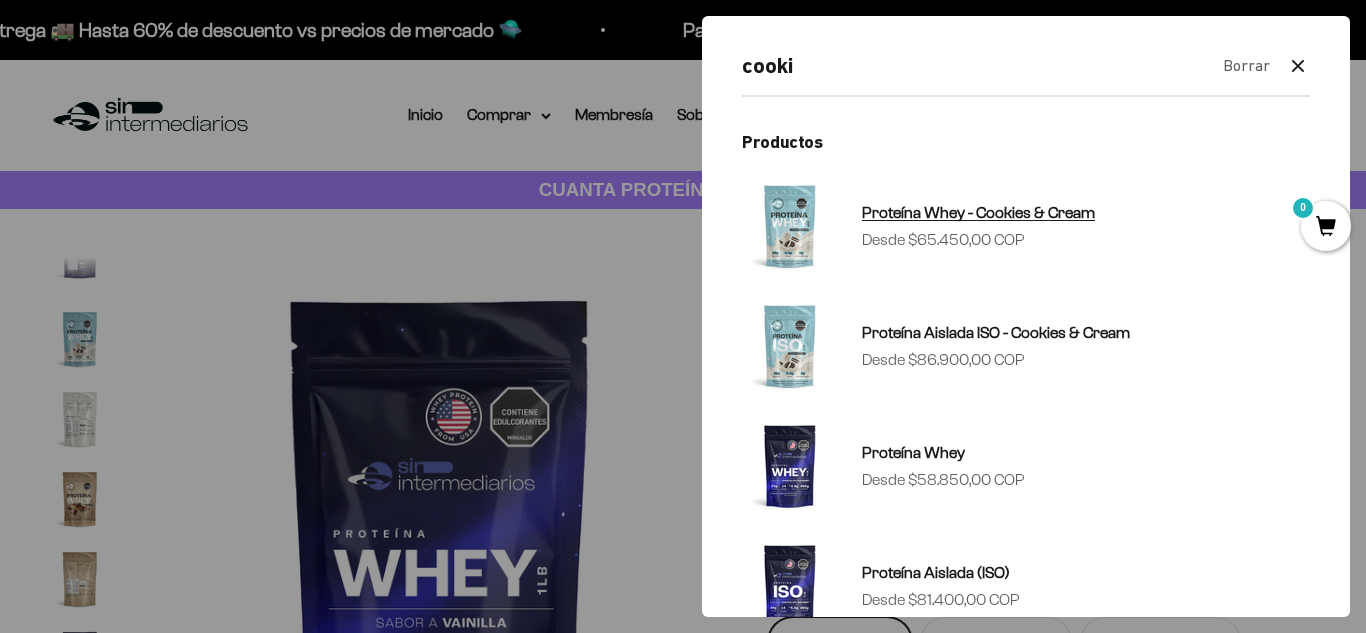click on "Proteína Whey - Cookies & Cream" at bounding box center (978, 212) 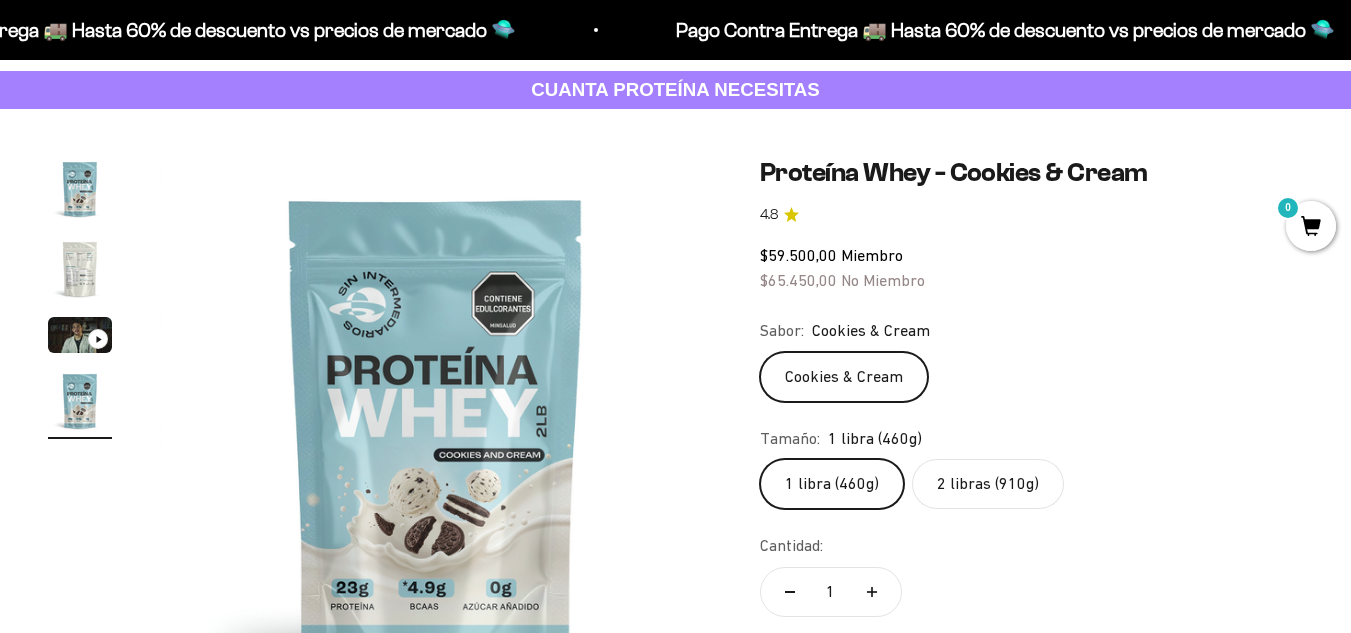 scroll, scrollTop: 200, scrollLeft: 0, axis: vertical 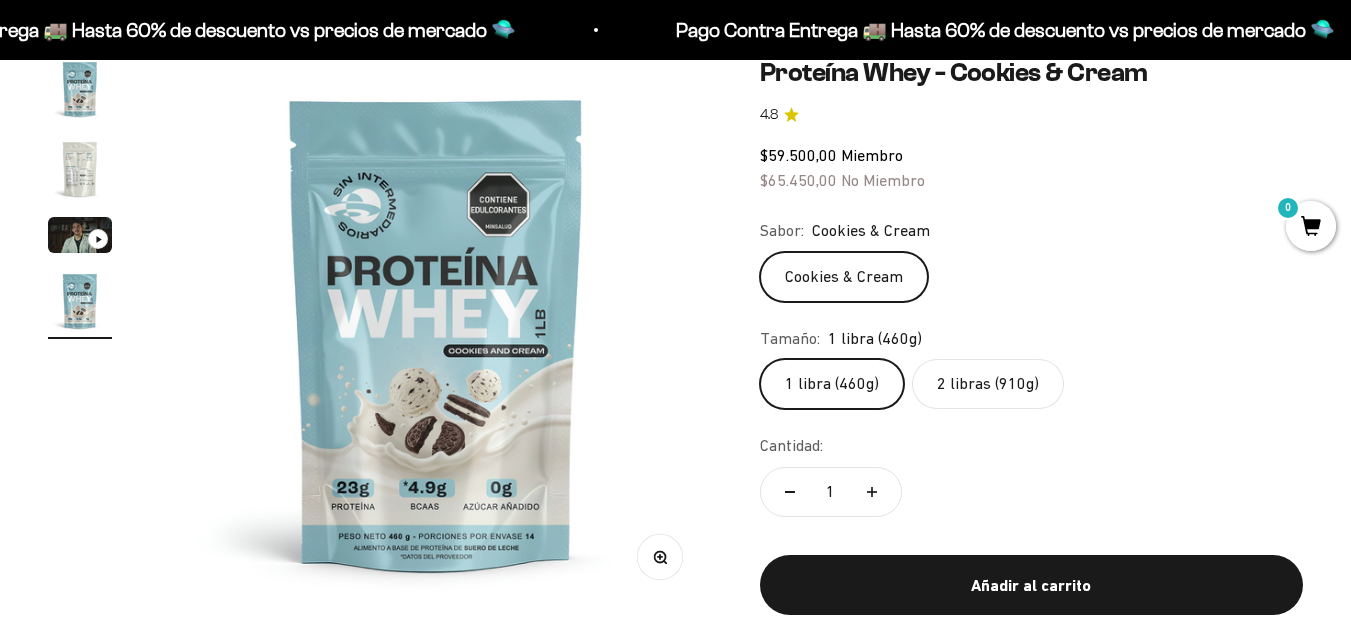 click on "2 libras (910g)" 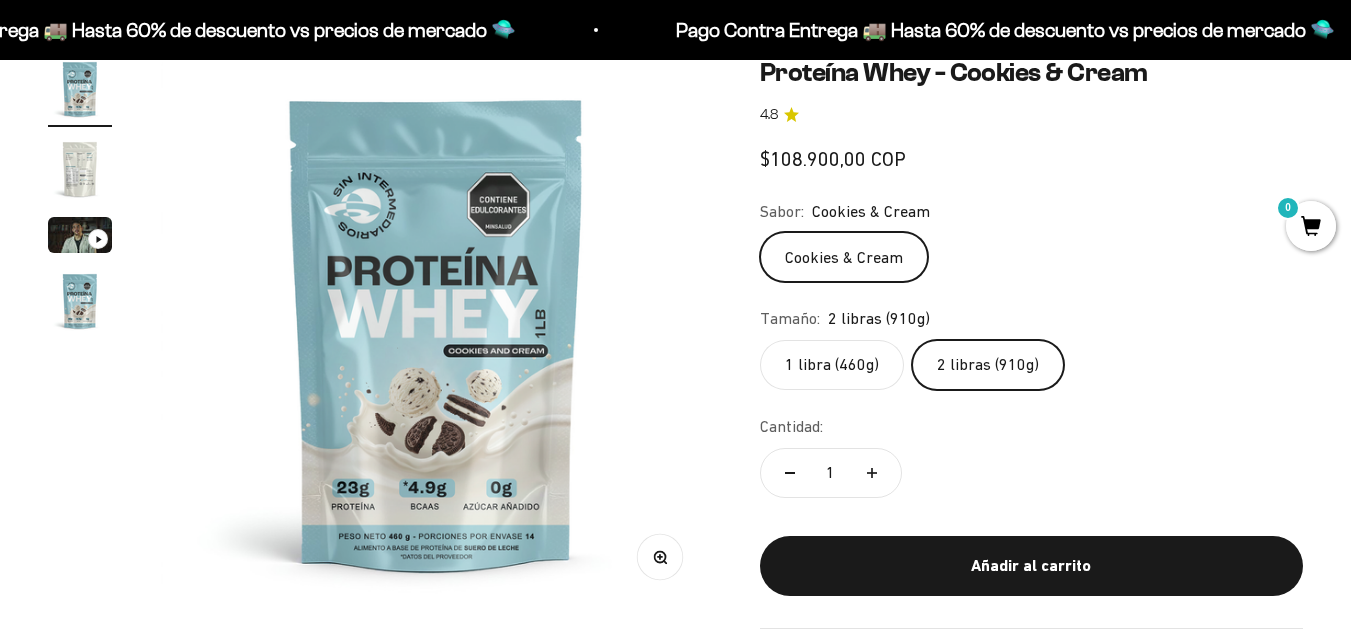 scroll, scrollTop: 0, scrollLeft: 0, axis: both 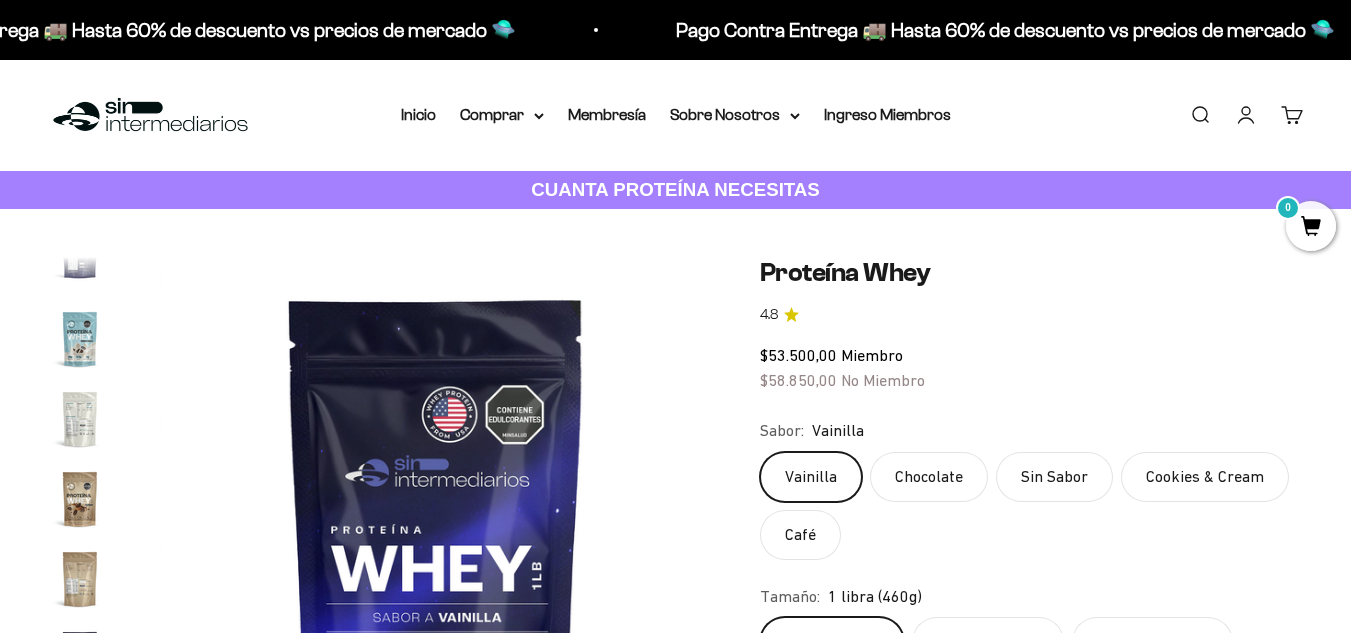 click on "Buscar" at bounding box center (1200, 115) 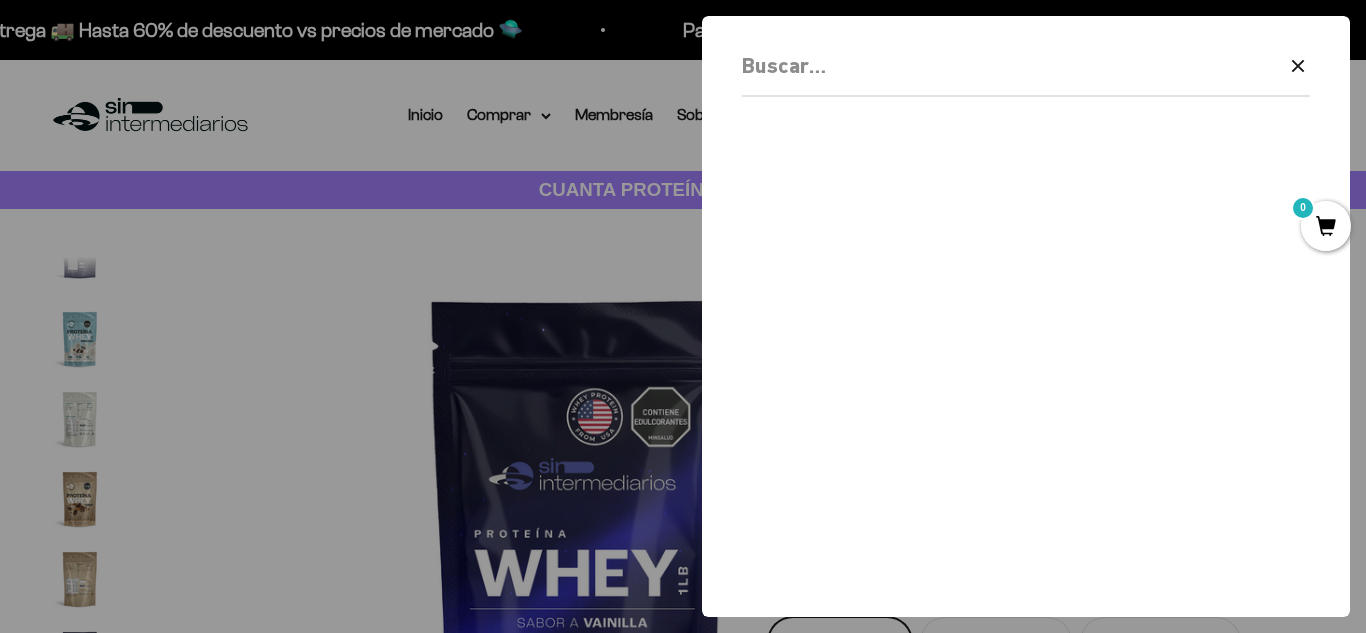 scroll, scrollTop: 0, scrollLeft: 9726, axis: horizontal 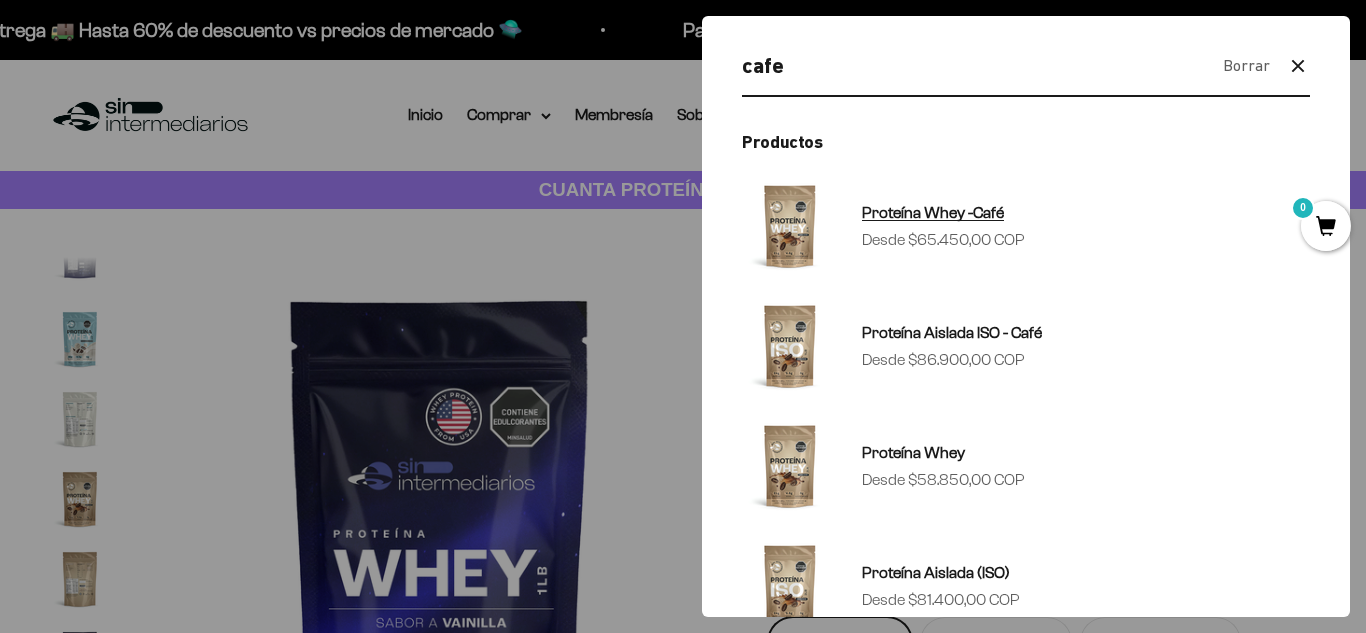 type on "cafe" 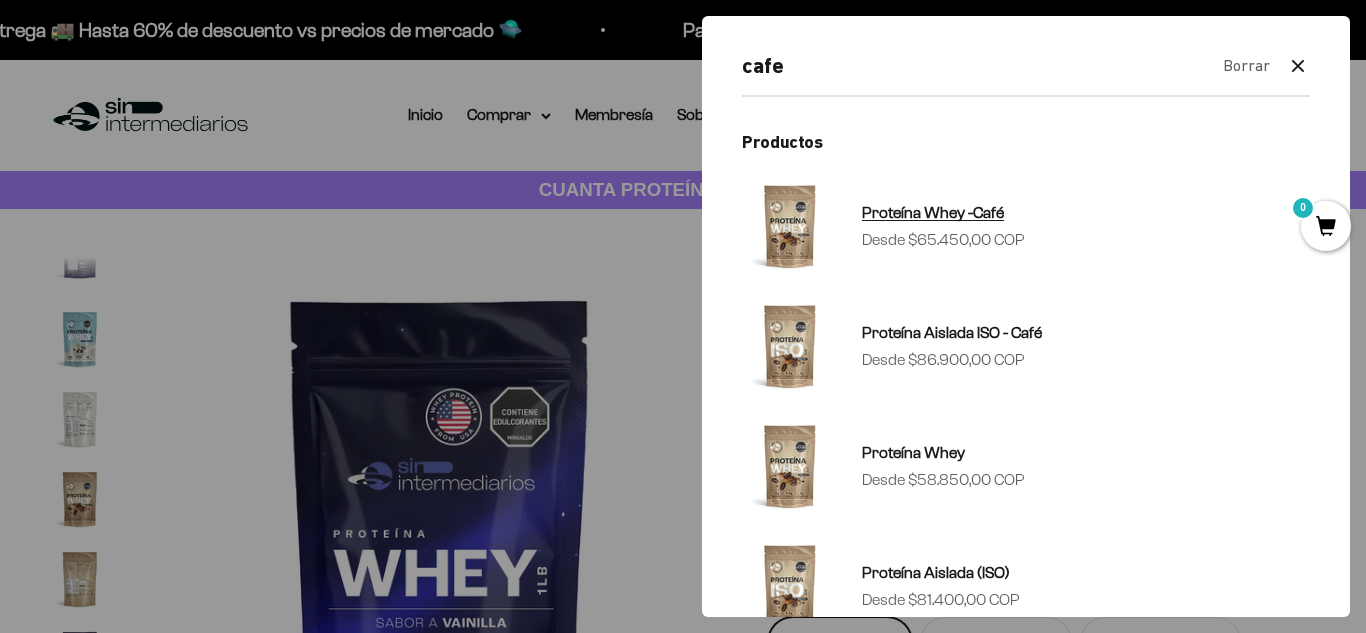 click on "Proteína Whey -Café" at bounding box center (933, 212) 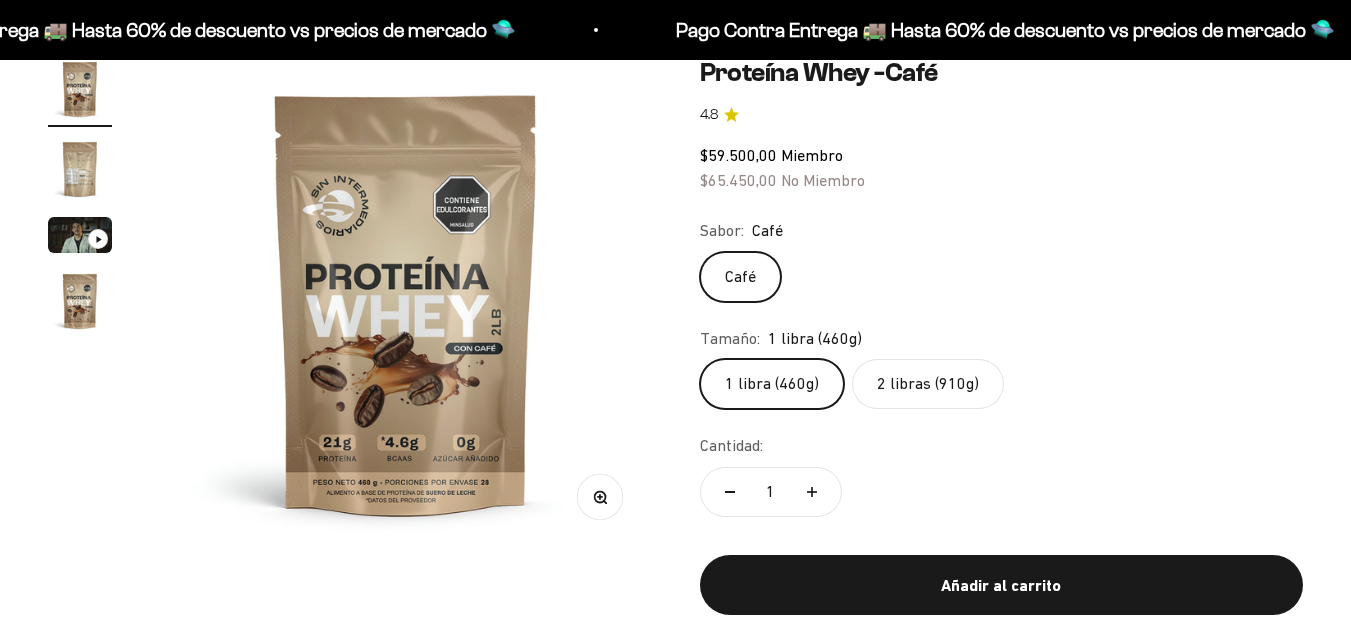 scroll, scrollTop: 200, scrollLeft: 0, axis: vertical 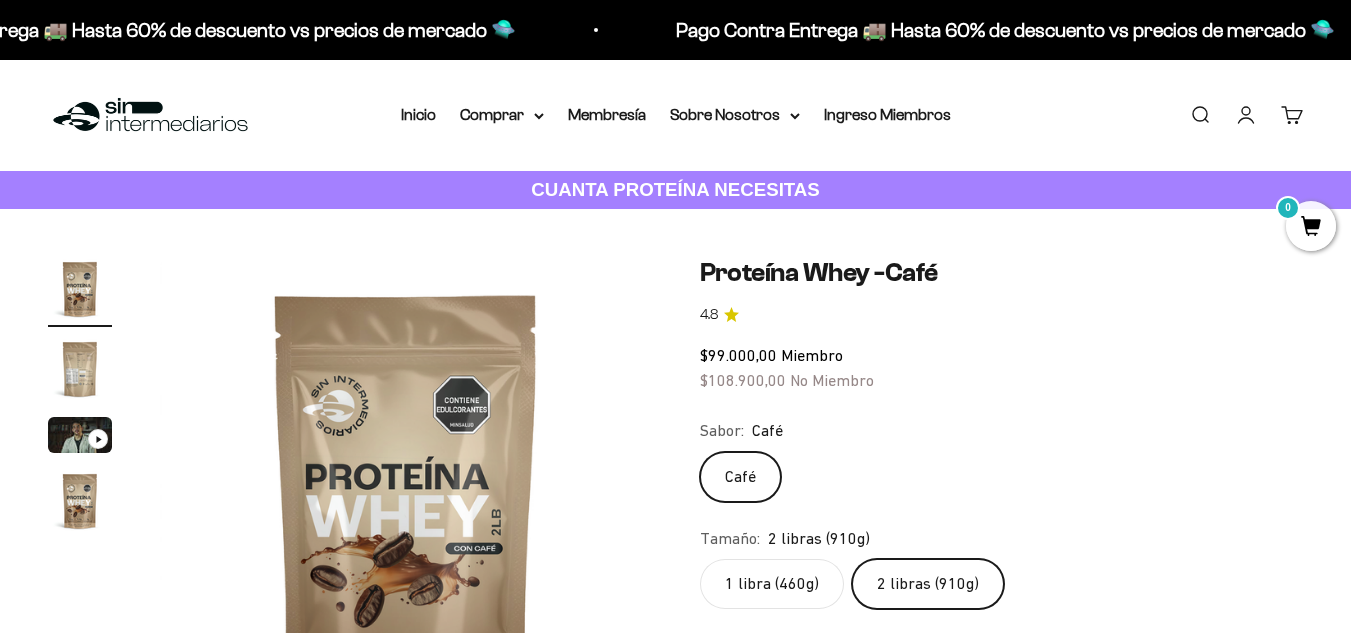 click on "Buscar" at bounding box center [1200, 115] 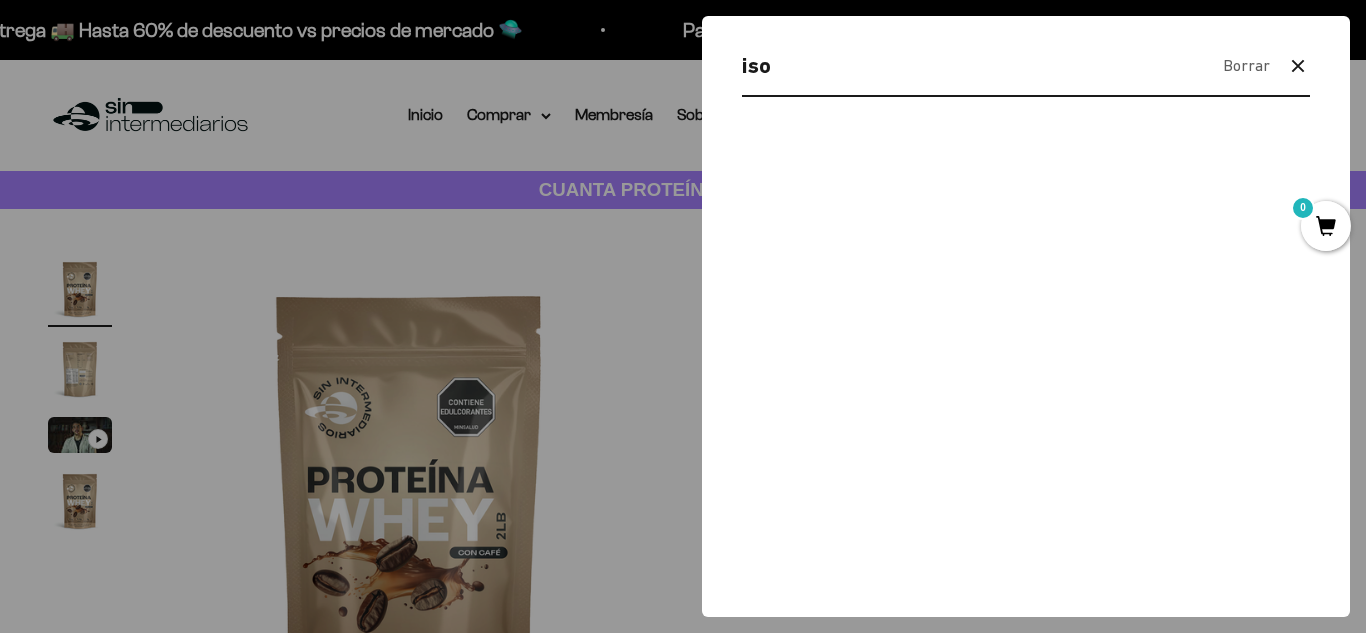 type on "iso" 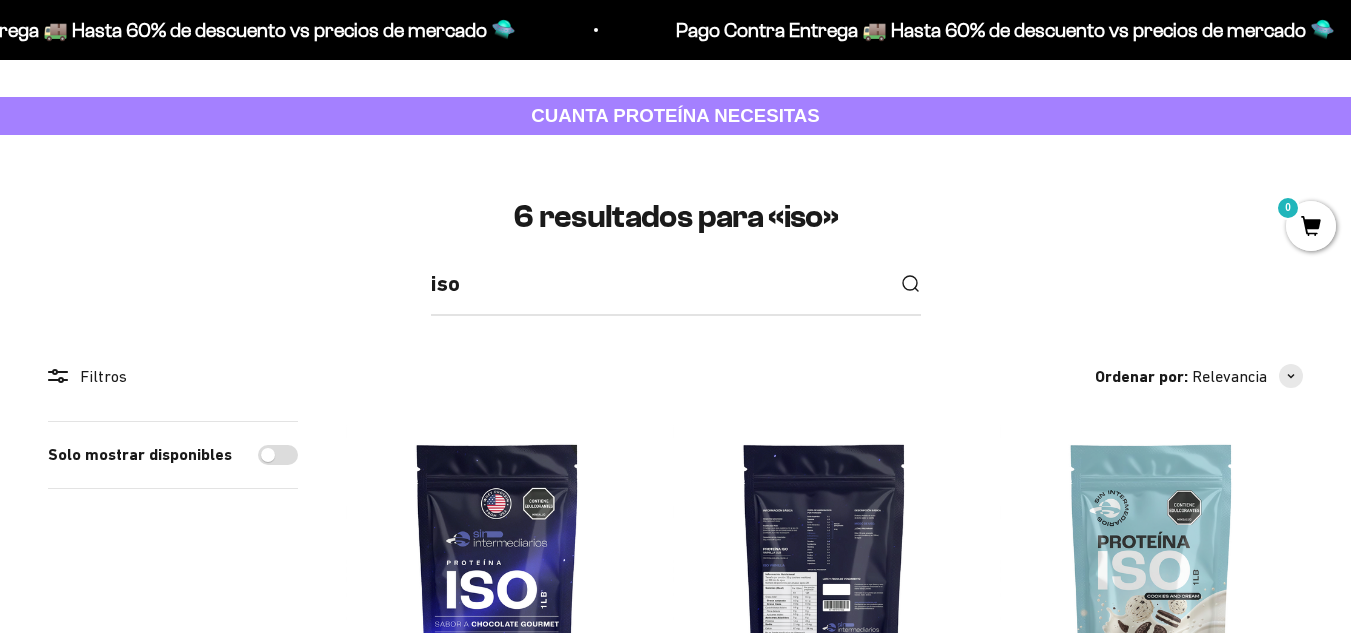 scroll, scrollTop: 300, scrollLeft: 0, axis: vertical 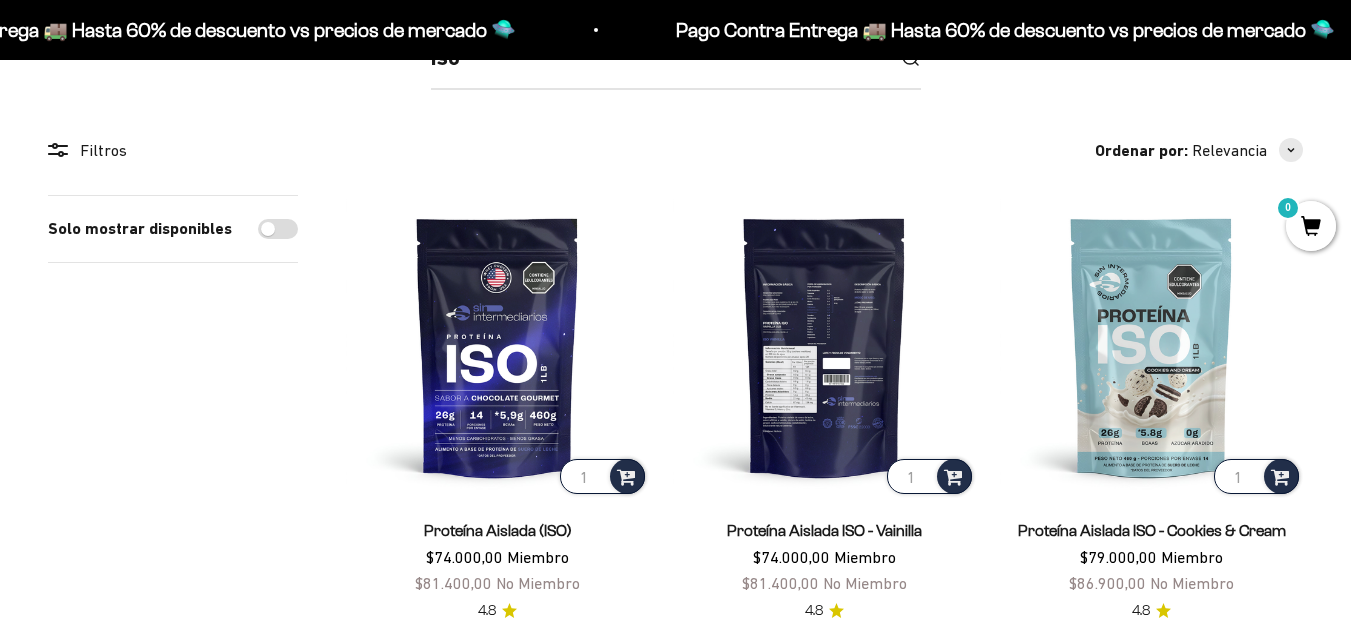 click at bounding box center [824, 346] 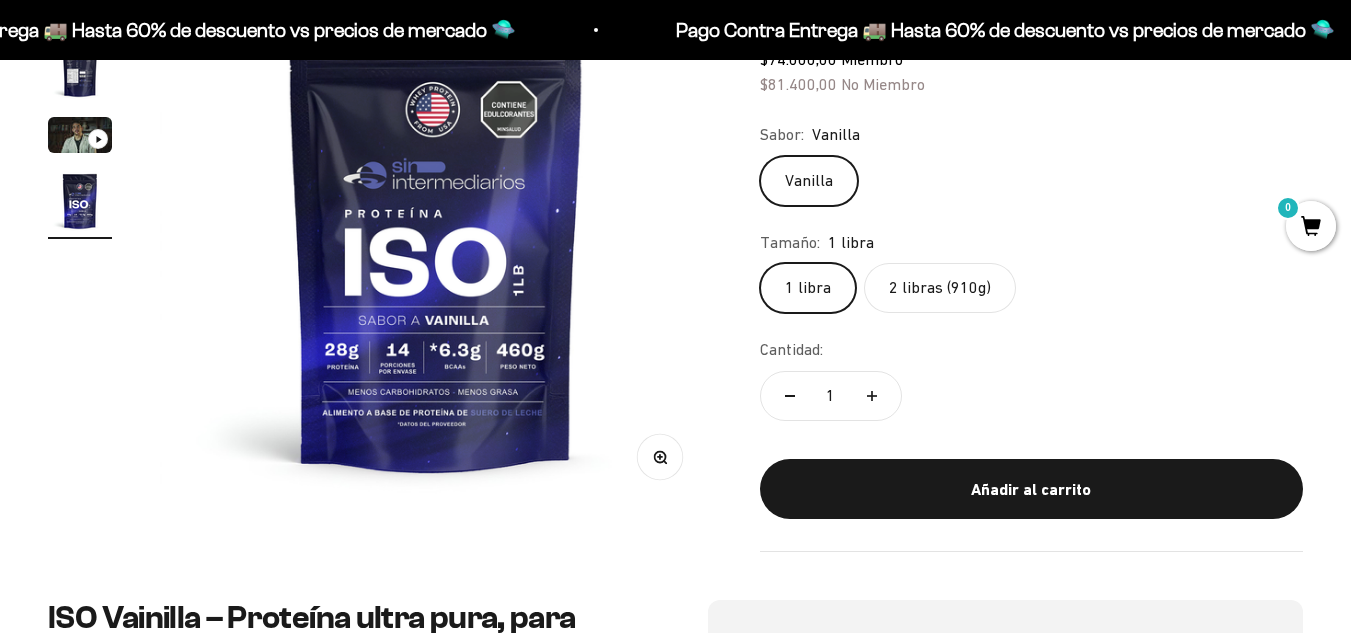 click on "2 libras (910g)" 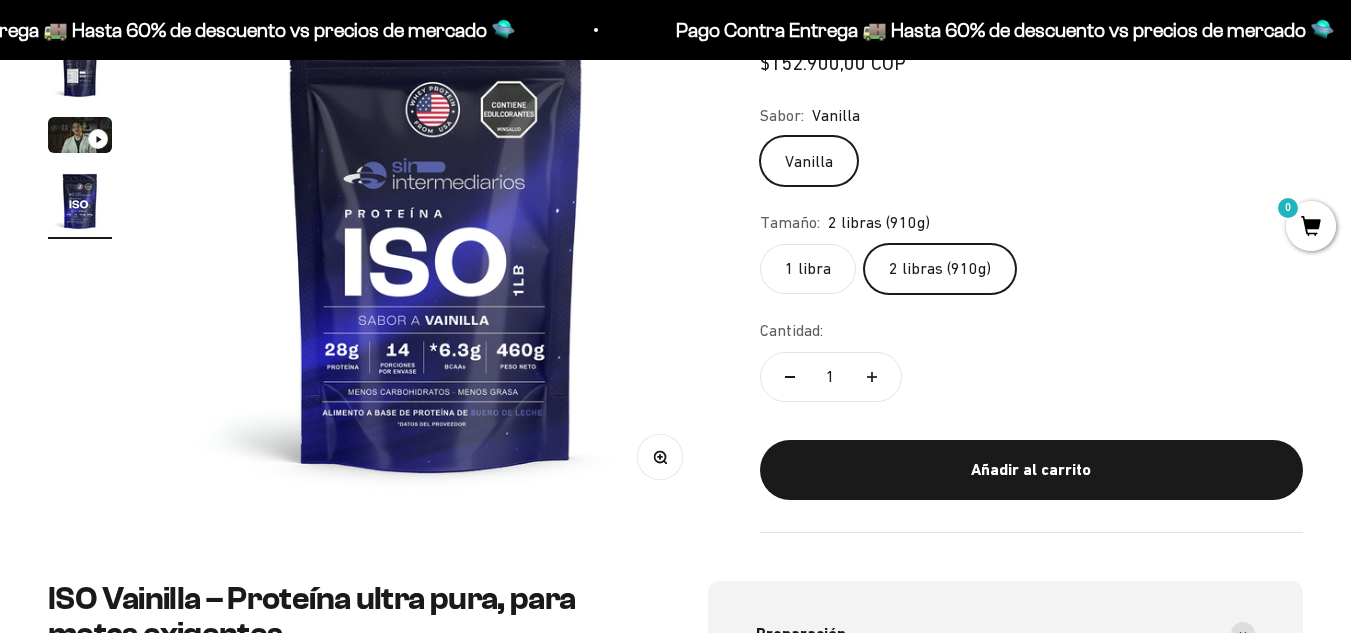 scroll, scrollTop: 300, scrollLeft: 0, axis: vertical 